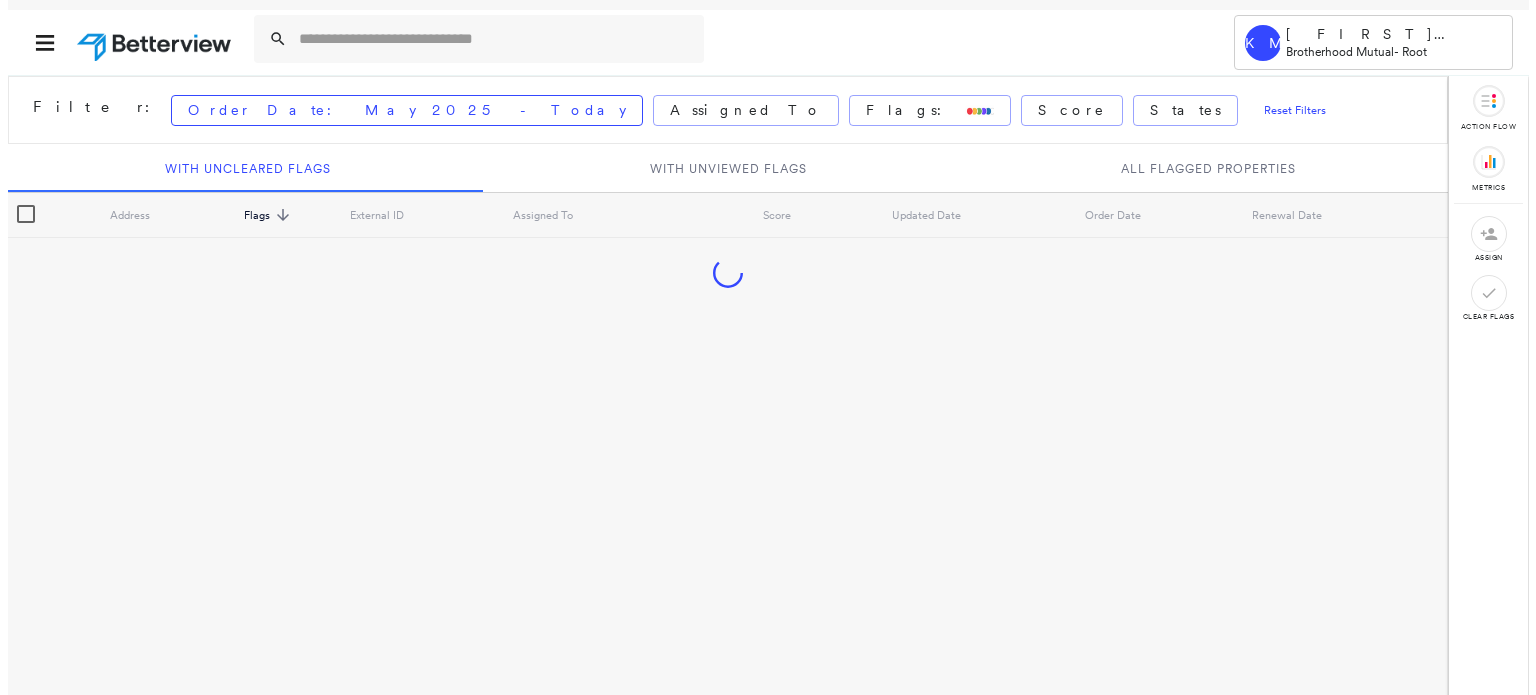 scroll, scrollTop: 0, scrollLeft: 0, axis: both 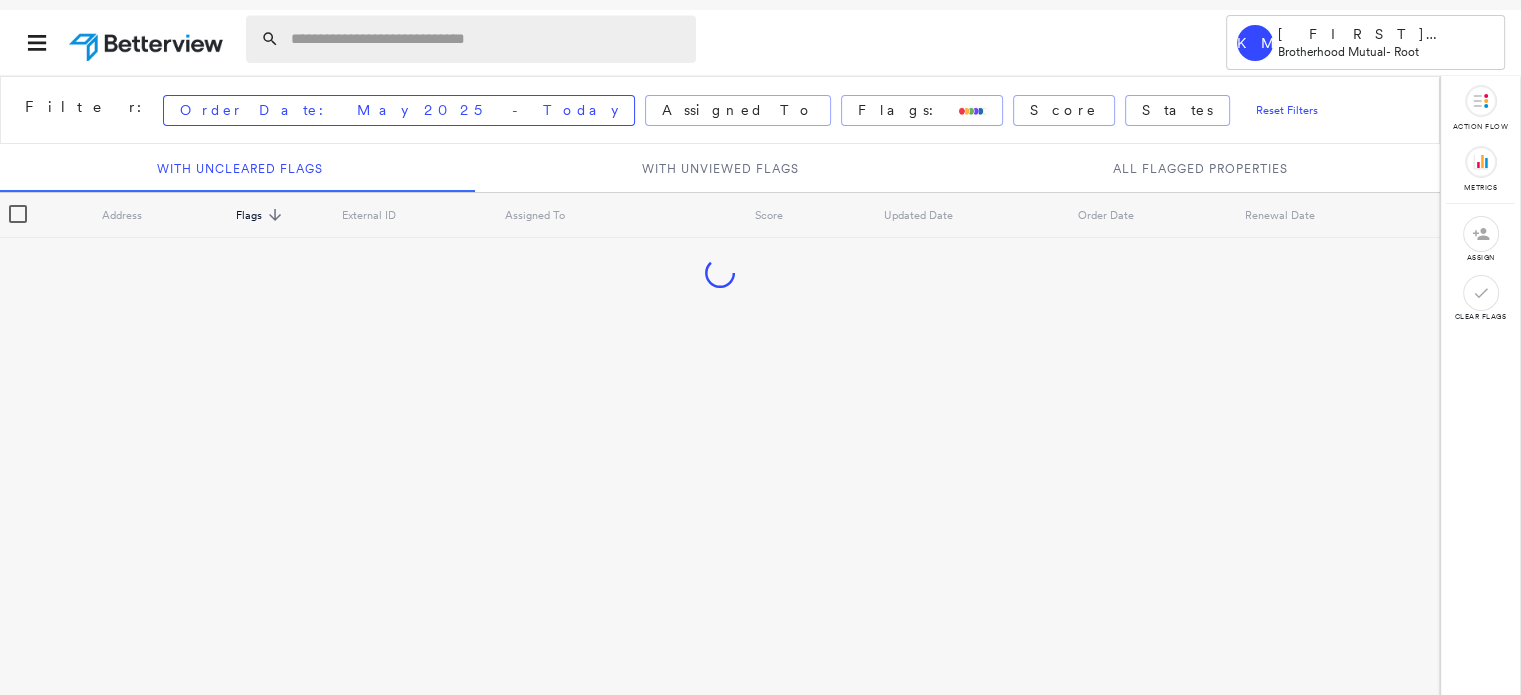 click at bounding box center [487, 39] 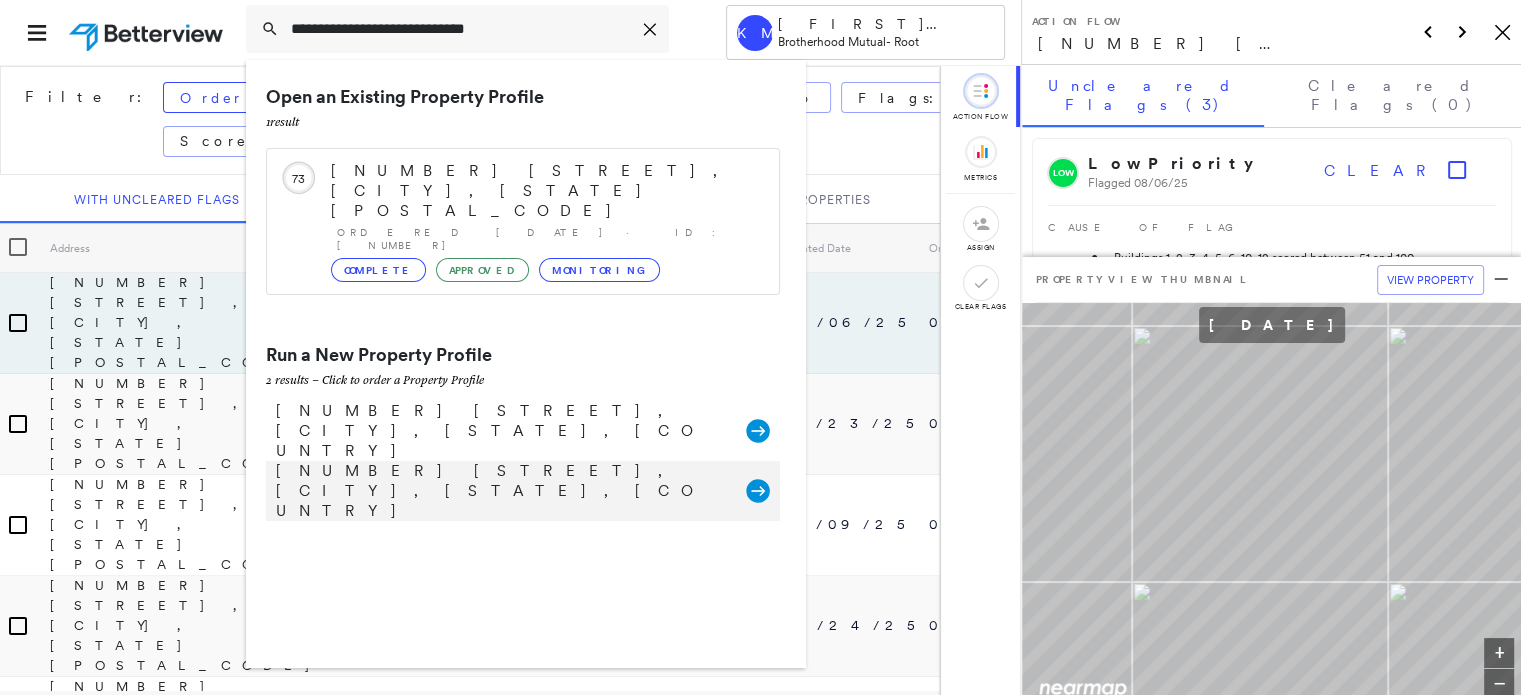 type on "**********" 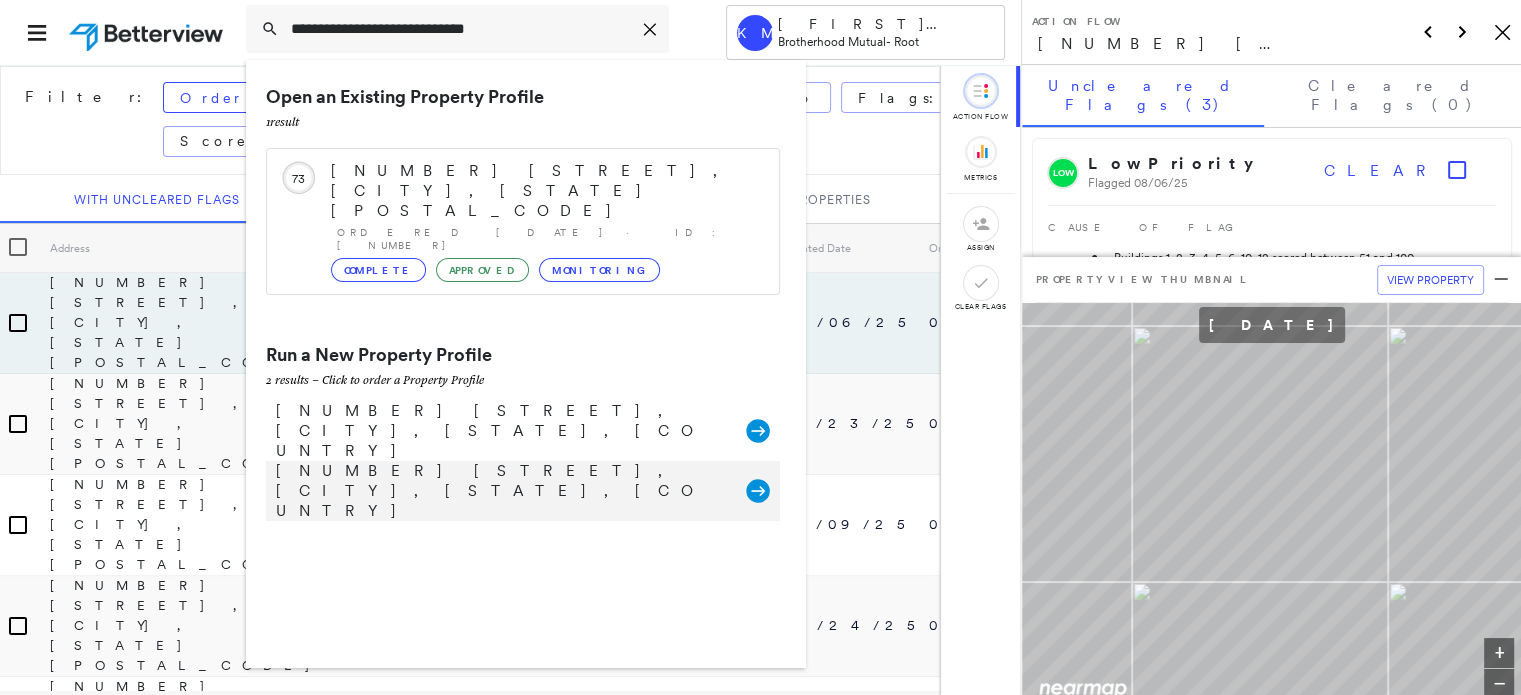 click on "[NUMBER] [STREET], [CITY], [STATE], [COUNTRY]" at bounding box center [501, 491] 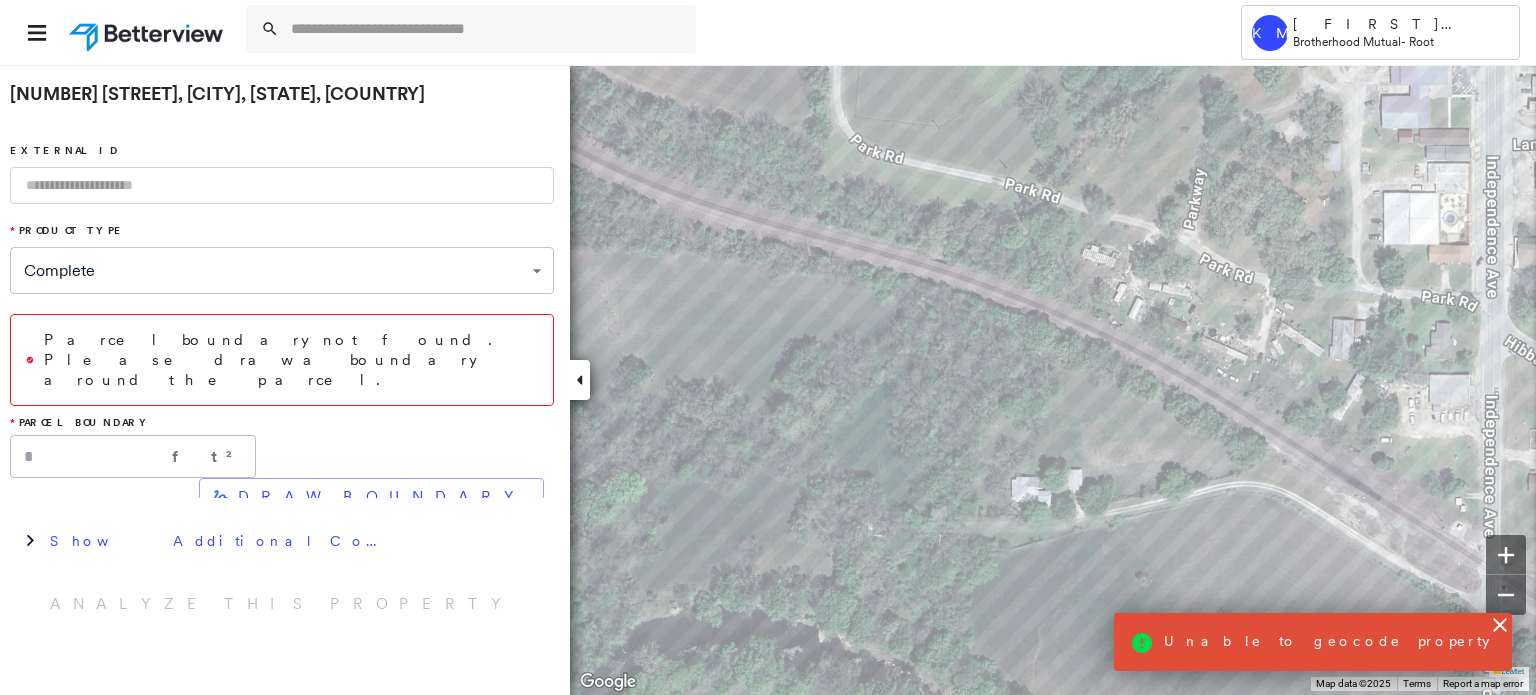 click 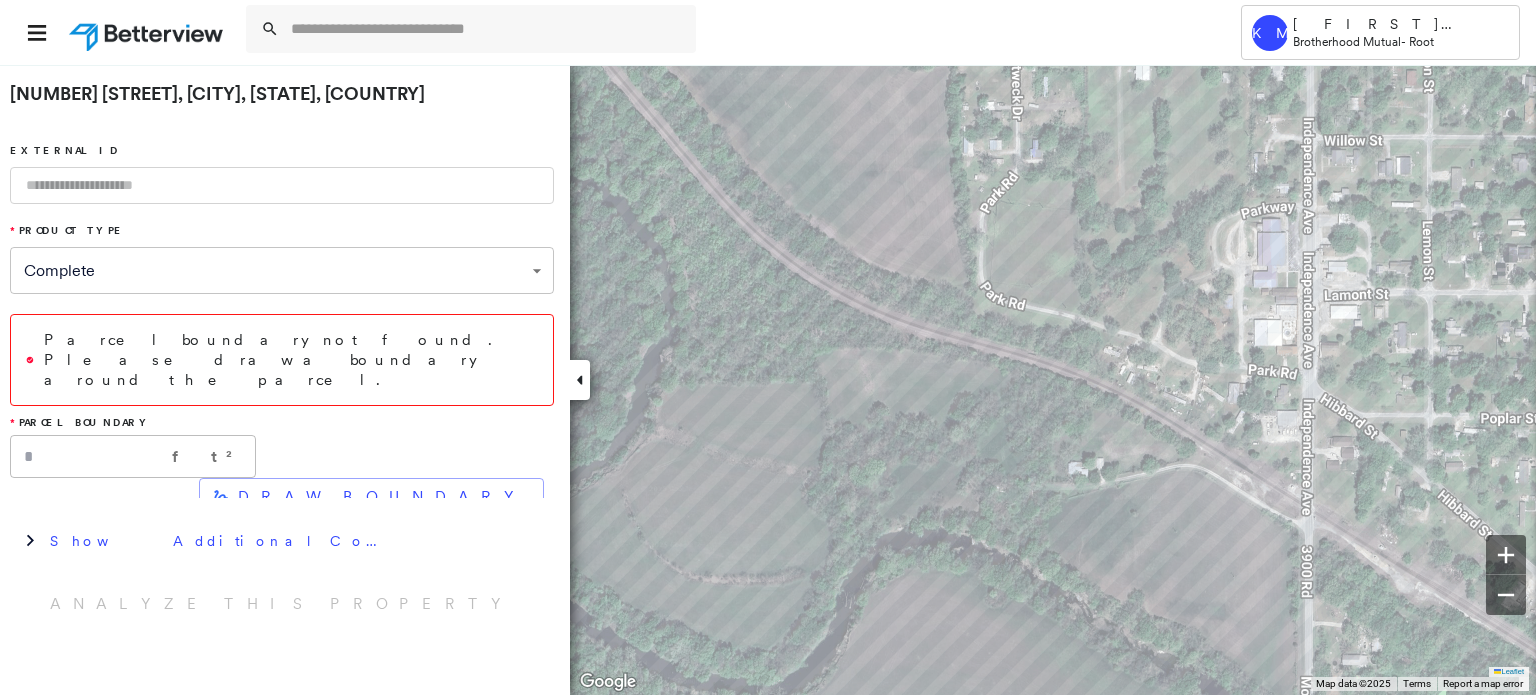 click on "[NUMBER] [STREET], [CITY], [STATE], [COUNTRY]" at bounding box center (217, 93) 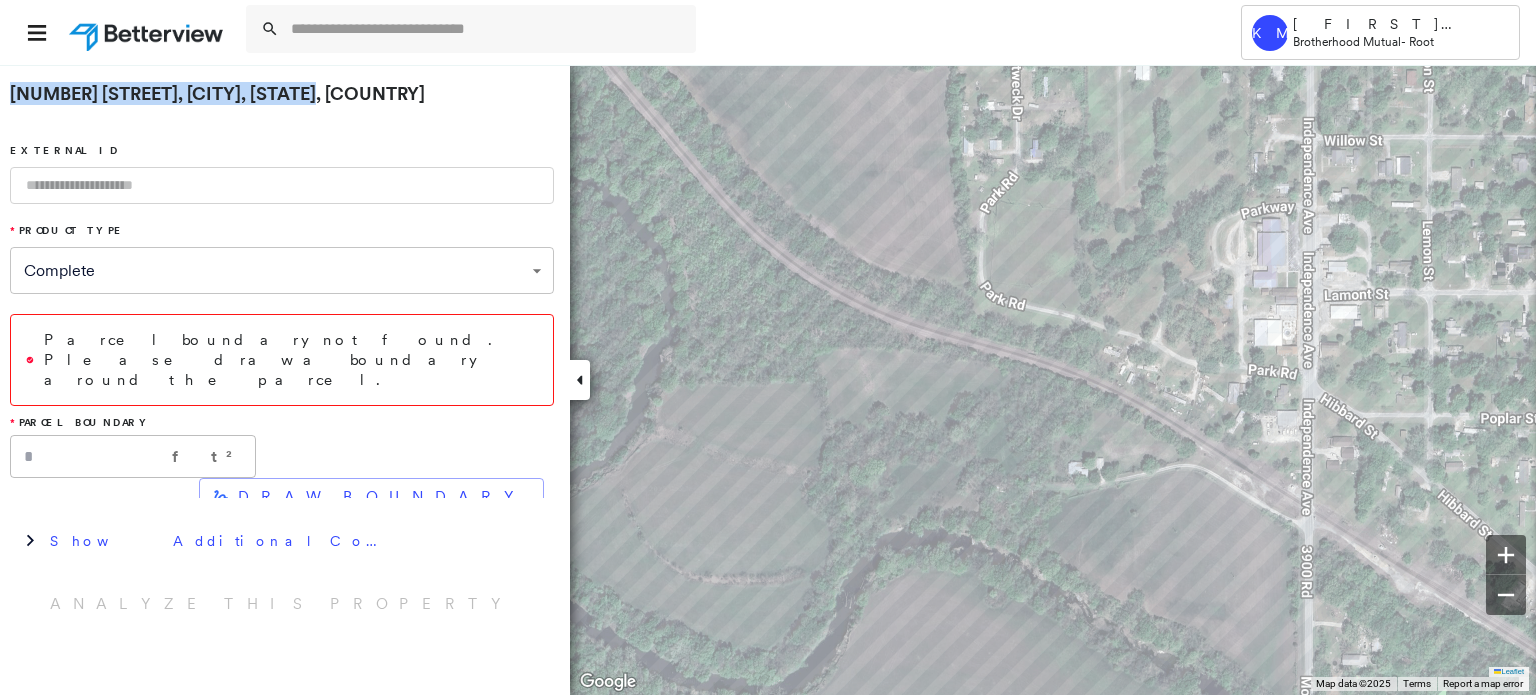 drag, startPoint x: 300, startPoint y: 84, endPoint x: 8, endPoint y: 95, distance: 292.20712 